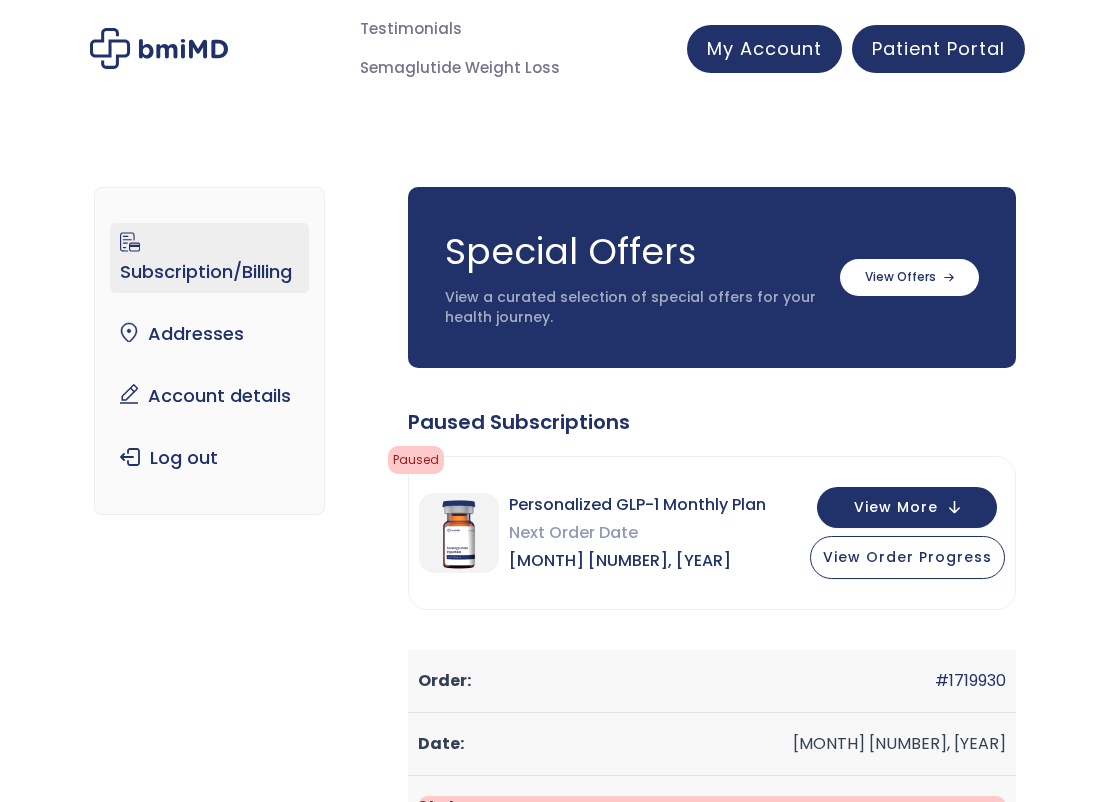 scroll, scrollTop: 0, scrollLeft: 0, axis: both 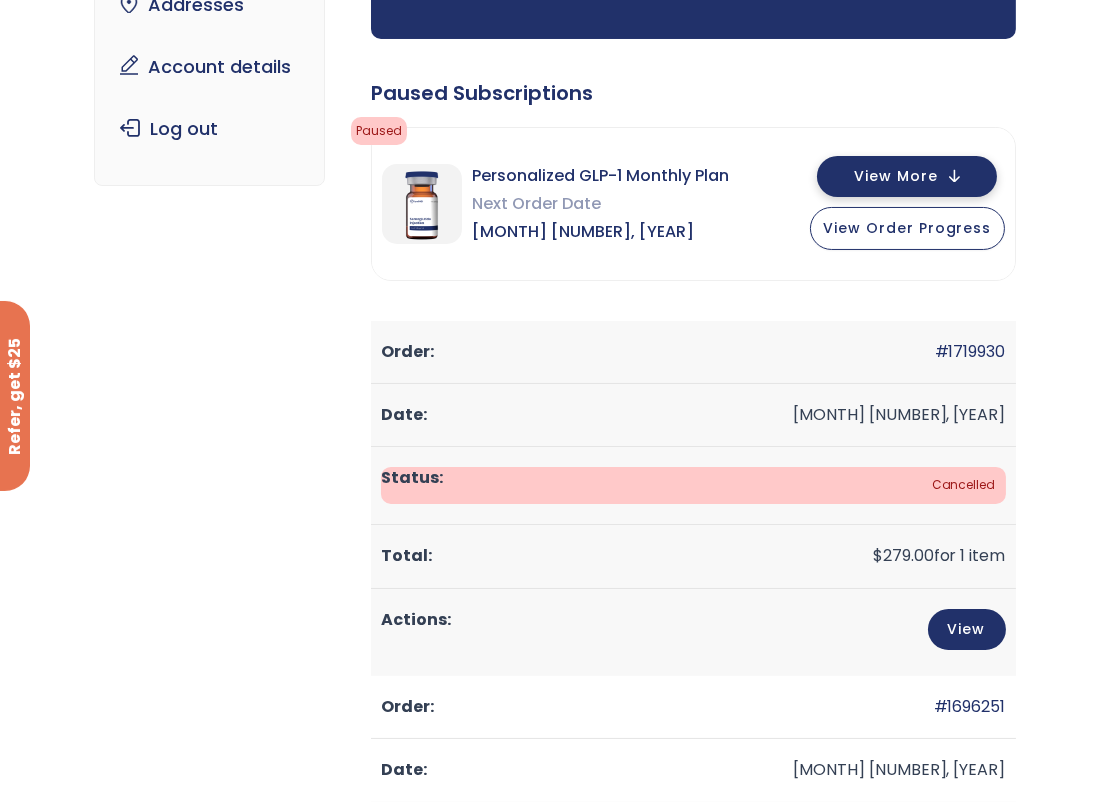 click on "View More" at bounding box center (907, 176) 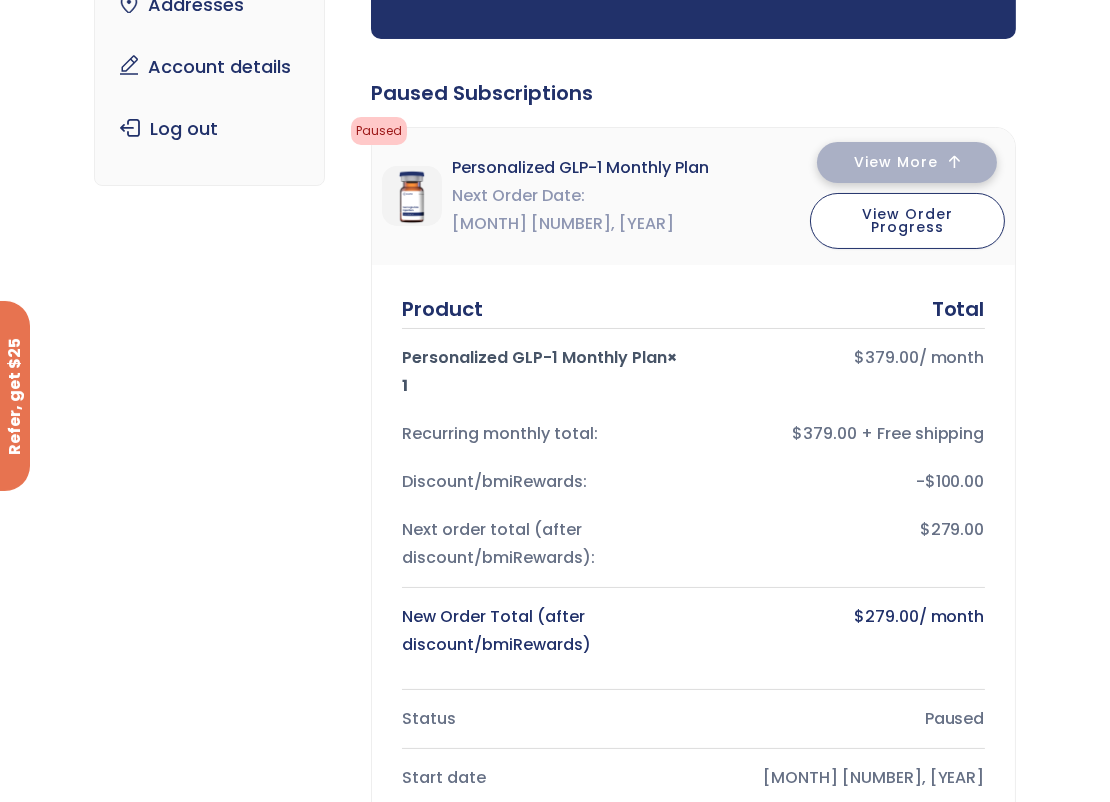 click on "View More" at bounding box center [907, 162] 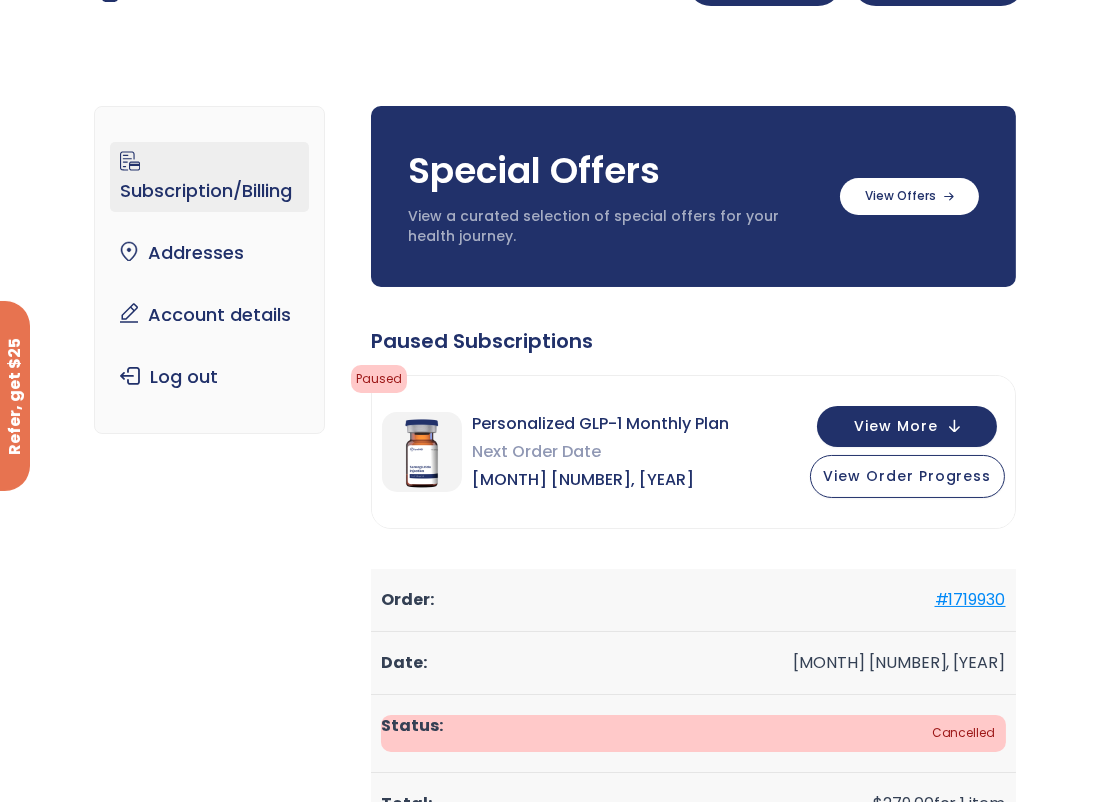 scroll, scrollTop: 0, scrollLeft: 0, axis: both 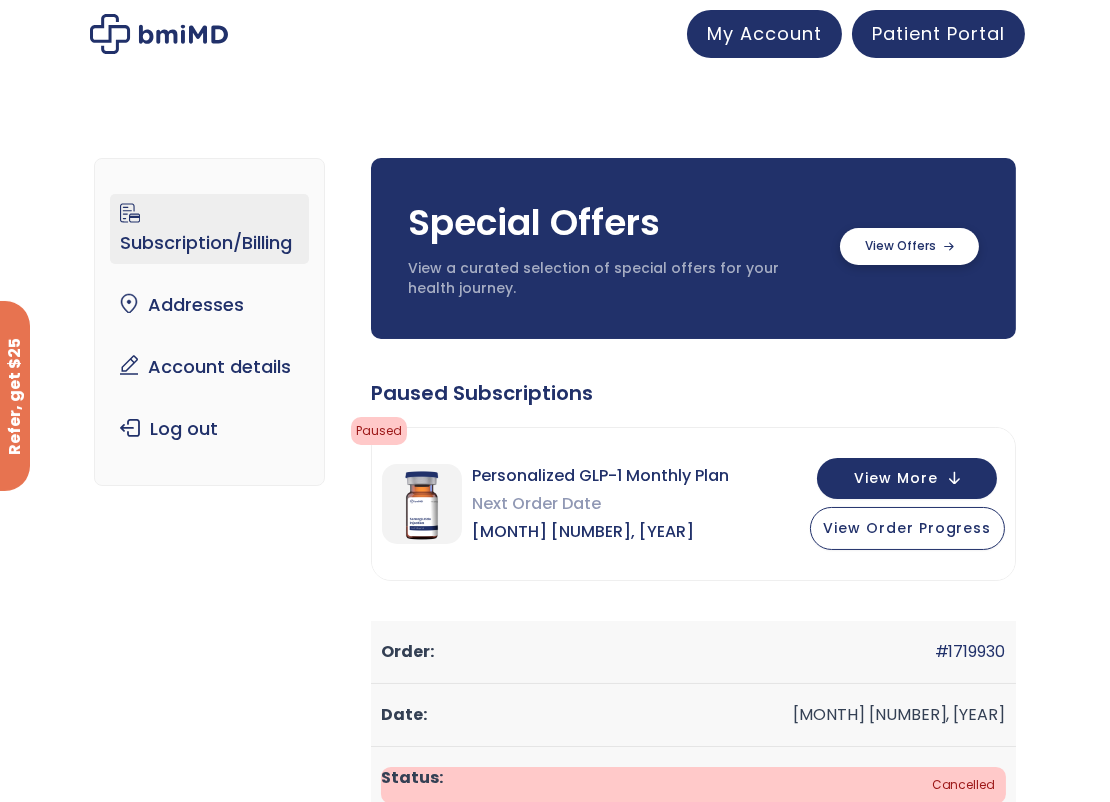 click at bounding box center [909, 246] 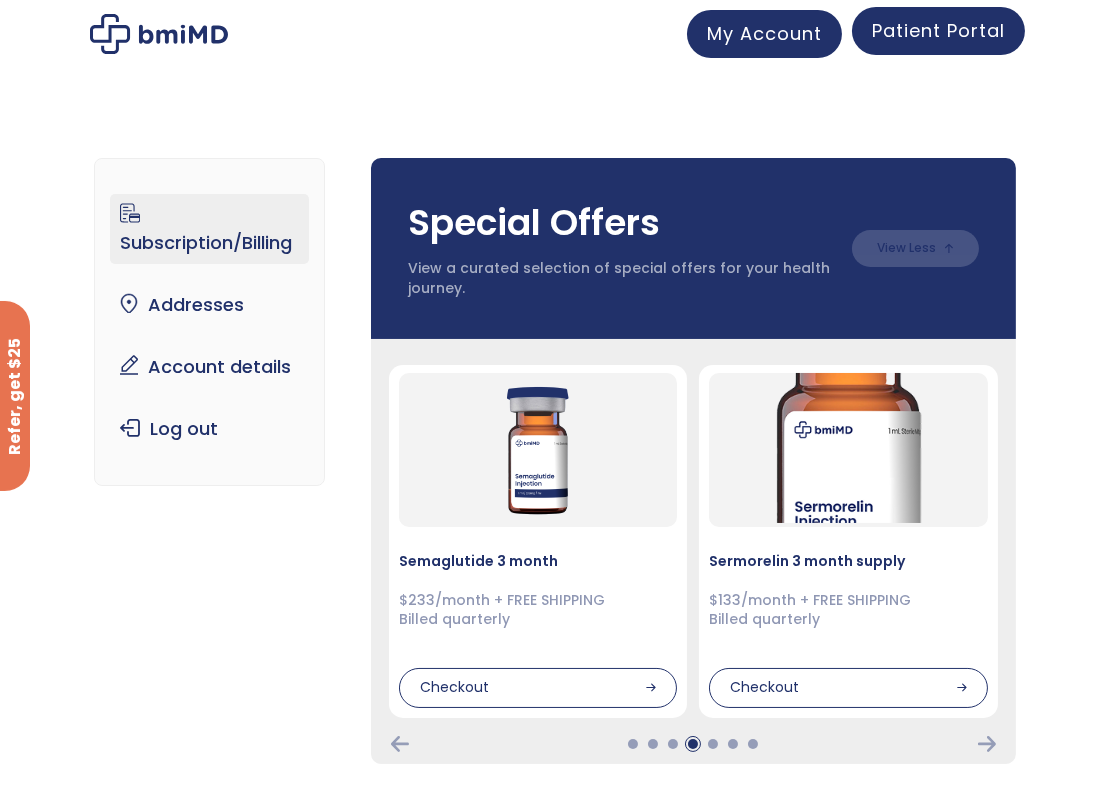 click on "Patient Portal" at bounding box center (938, 30) 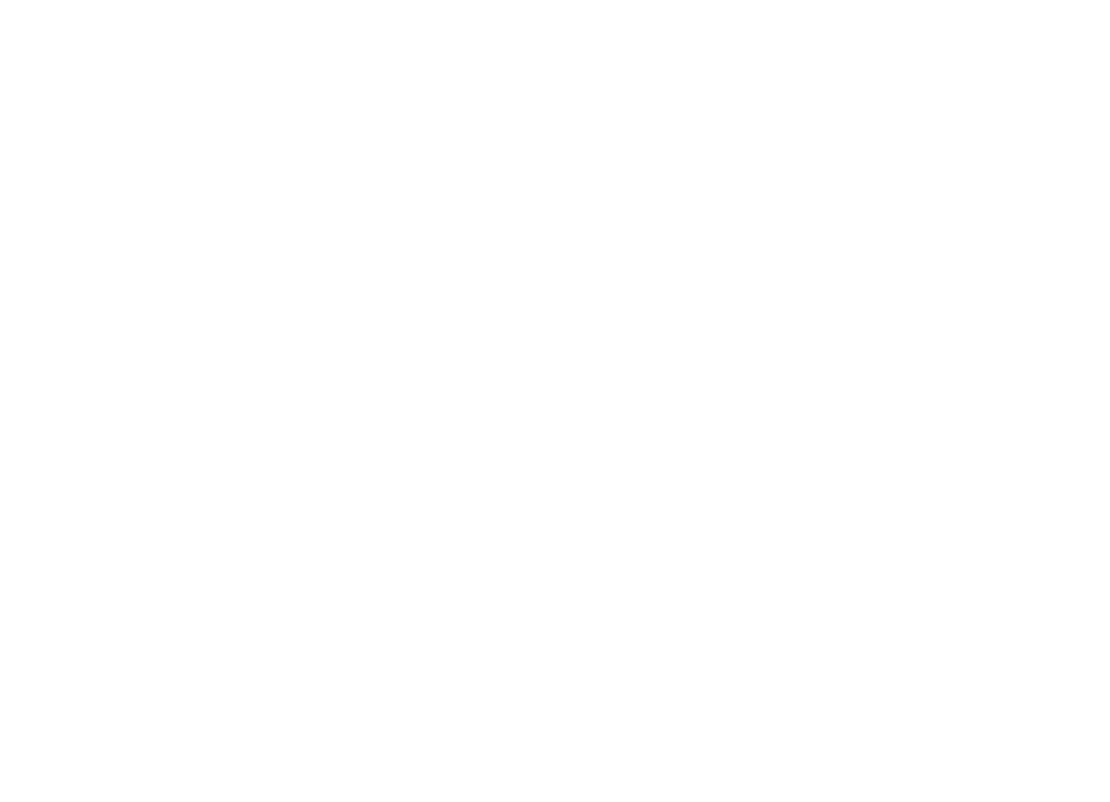 scroll, scrollTop: 0, scrollLeft: 0, axis: both 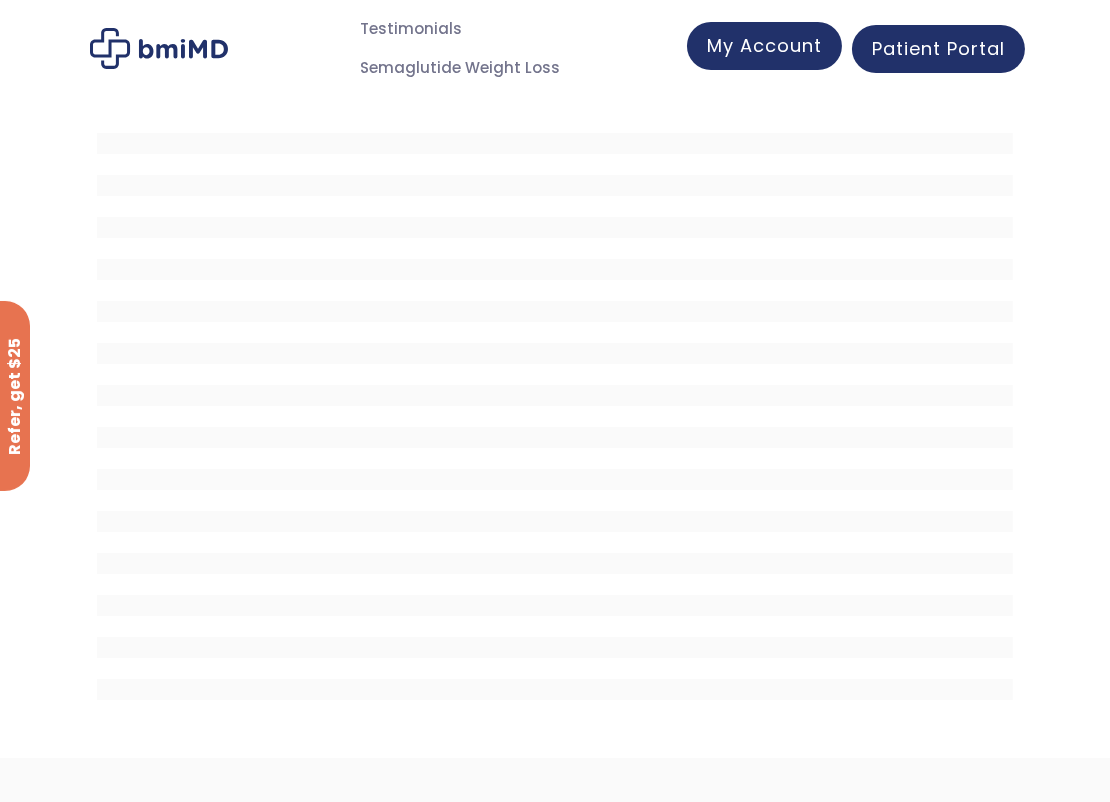 click on "My Account" at bounding box center (764, 45) 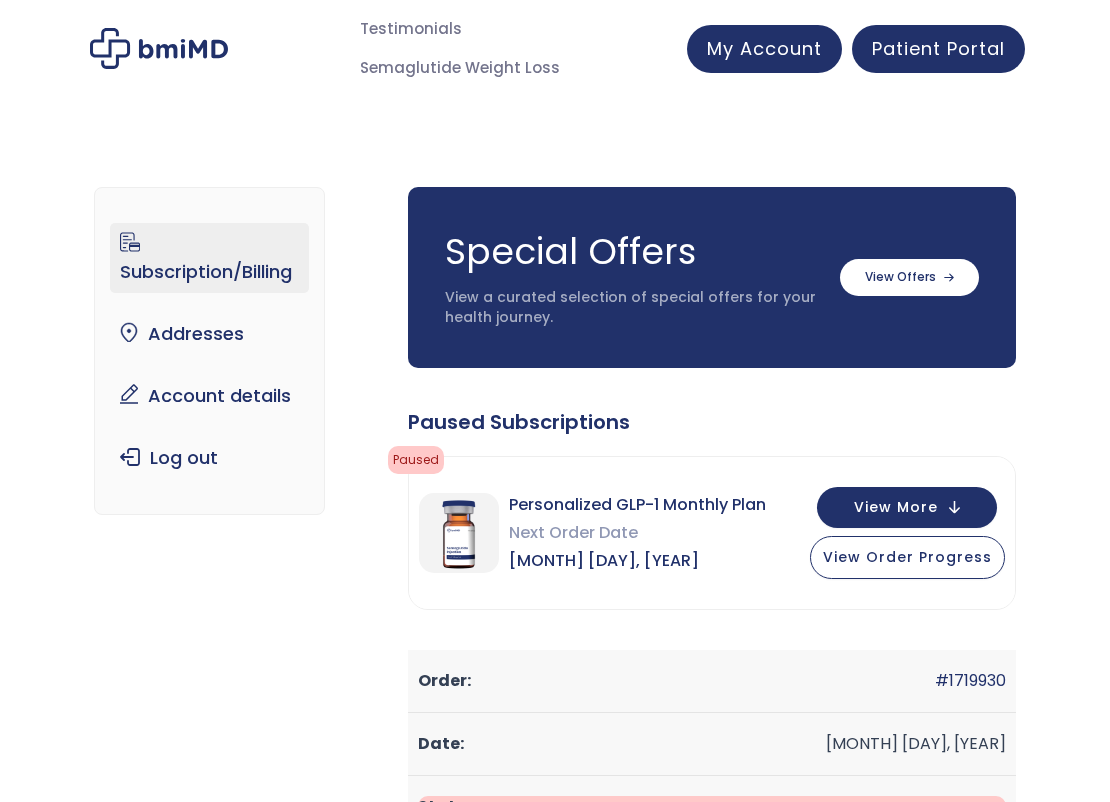 scroll, scrollTop: 0, scrollLeft: 0, axis: both 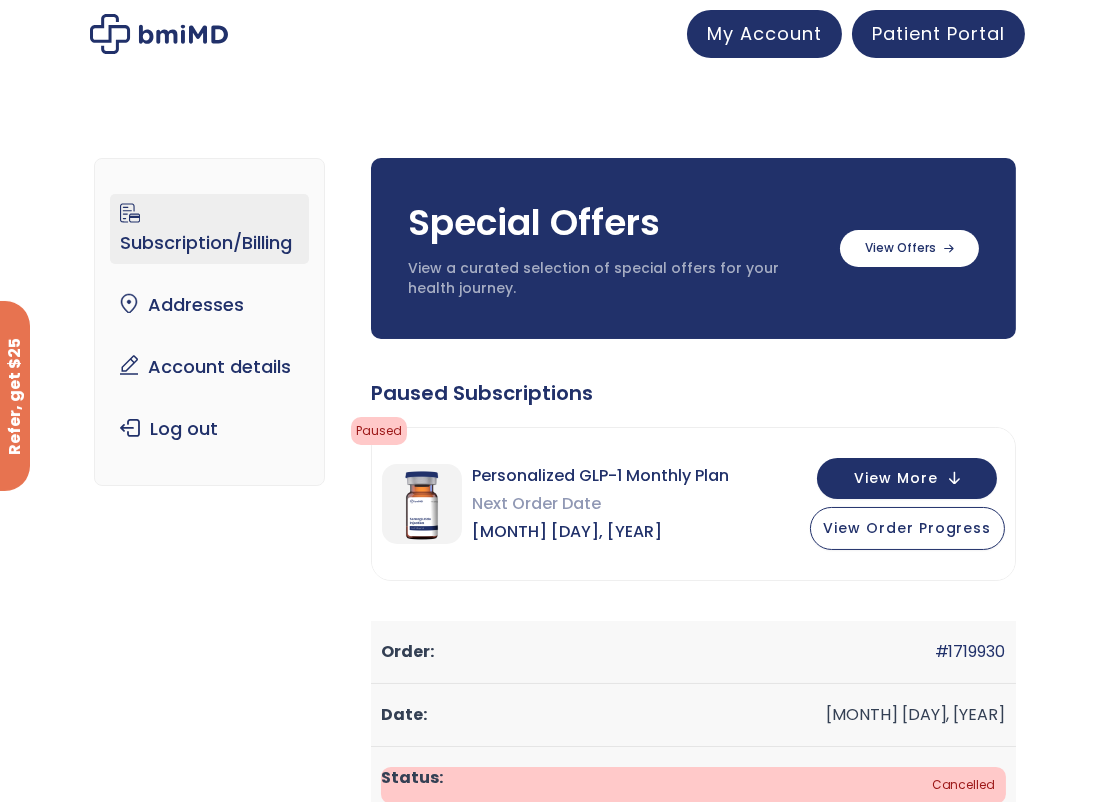 click on "Paused" at bounding box center (379, 431) 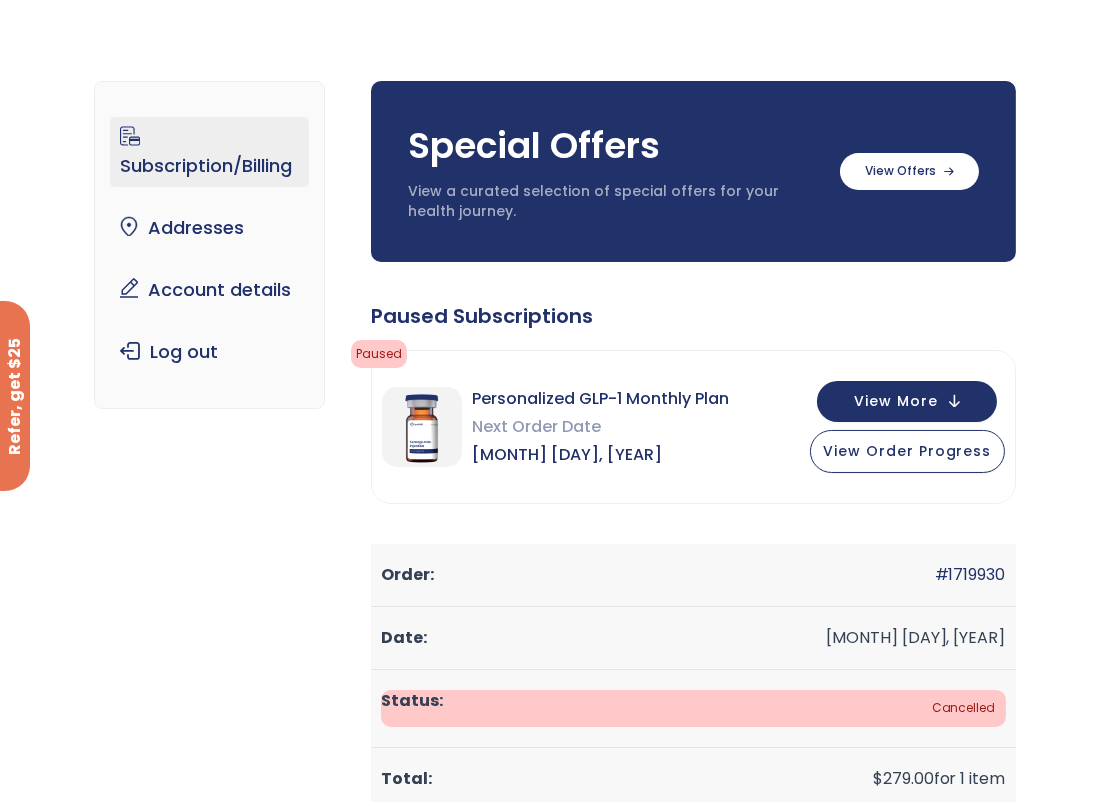 scroll, scrollTop: 0, scrollLeft: 0, axis: both 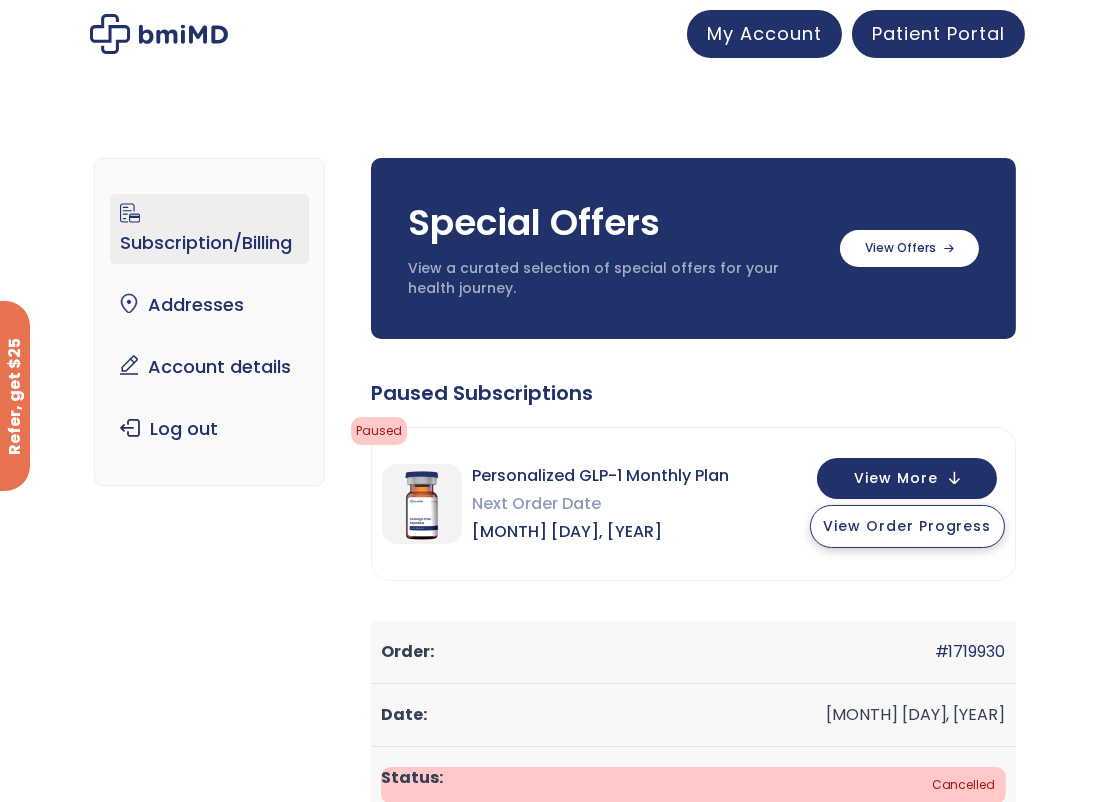 click on "View Order Progress" at bounding box center [907, 526] 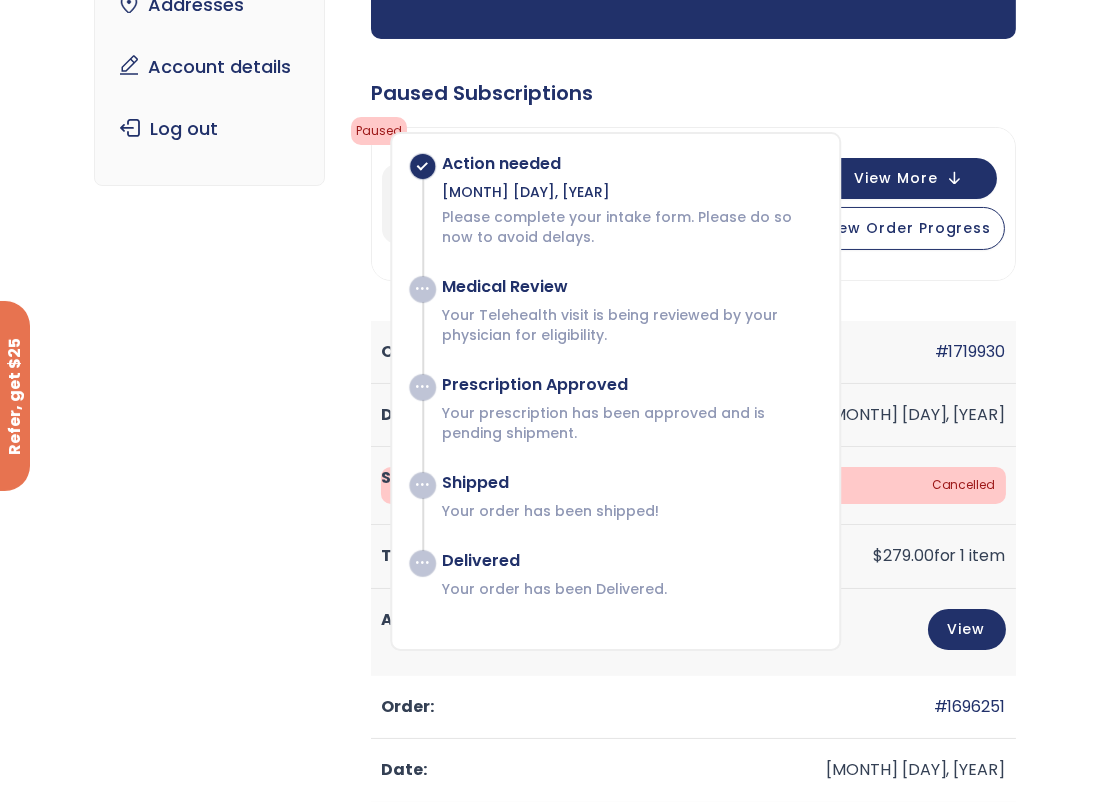 scroll, scrollTop: 0, scrollLeft: 0, axis: both 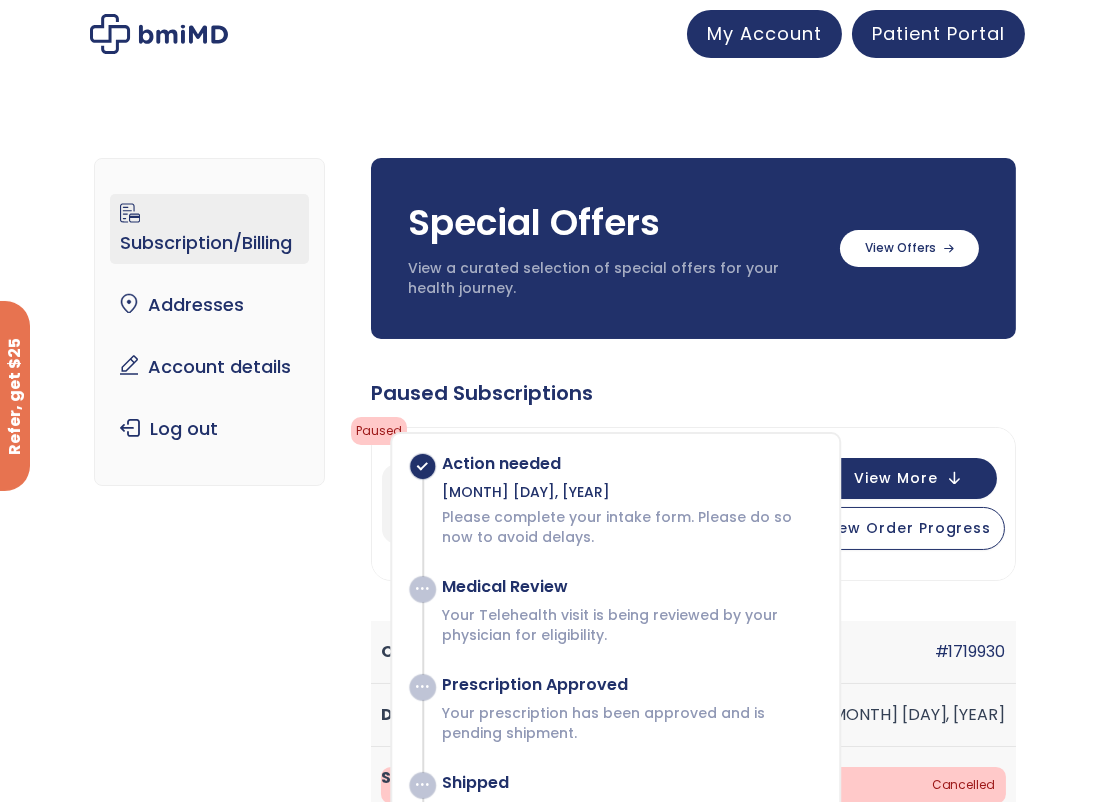 click on "Paused Subscriptions" at bounding box center [693, 393] 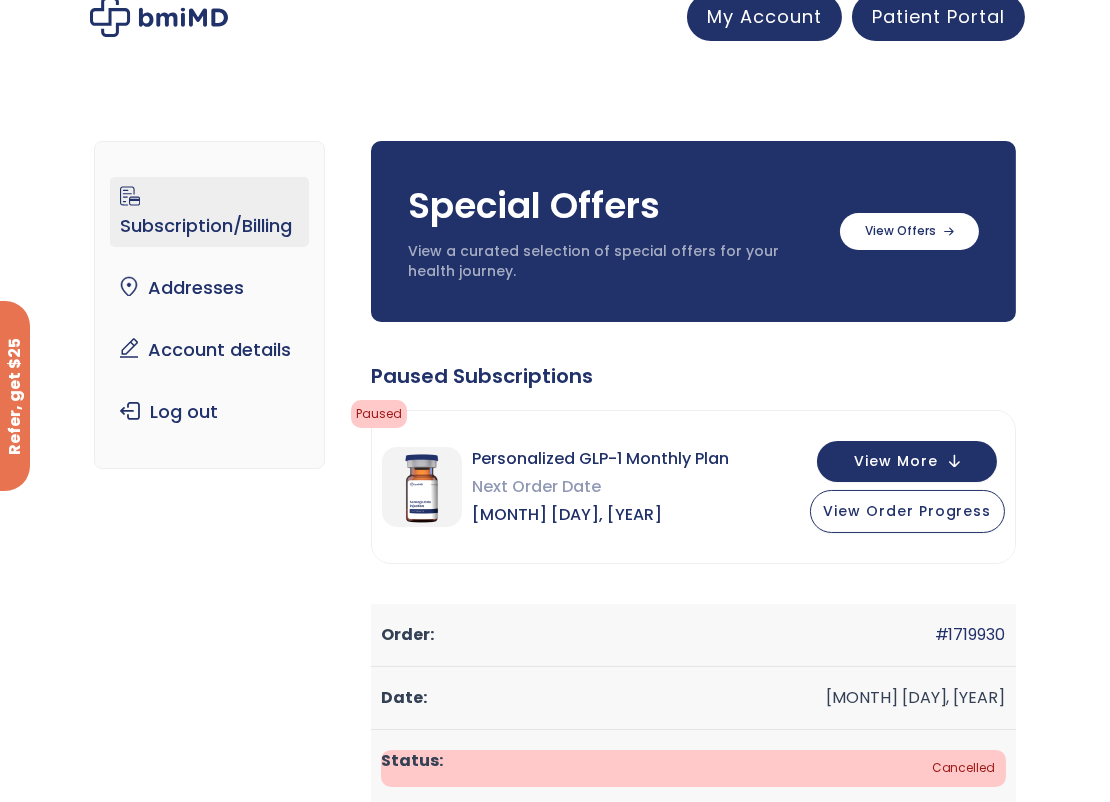 scroll, scrollTop: 0, scrollLeft: 0, axis: both 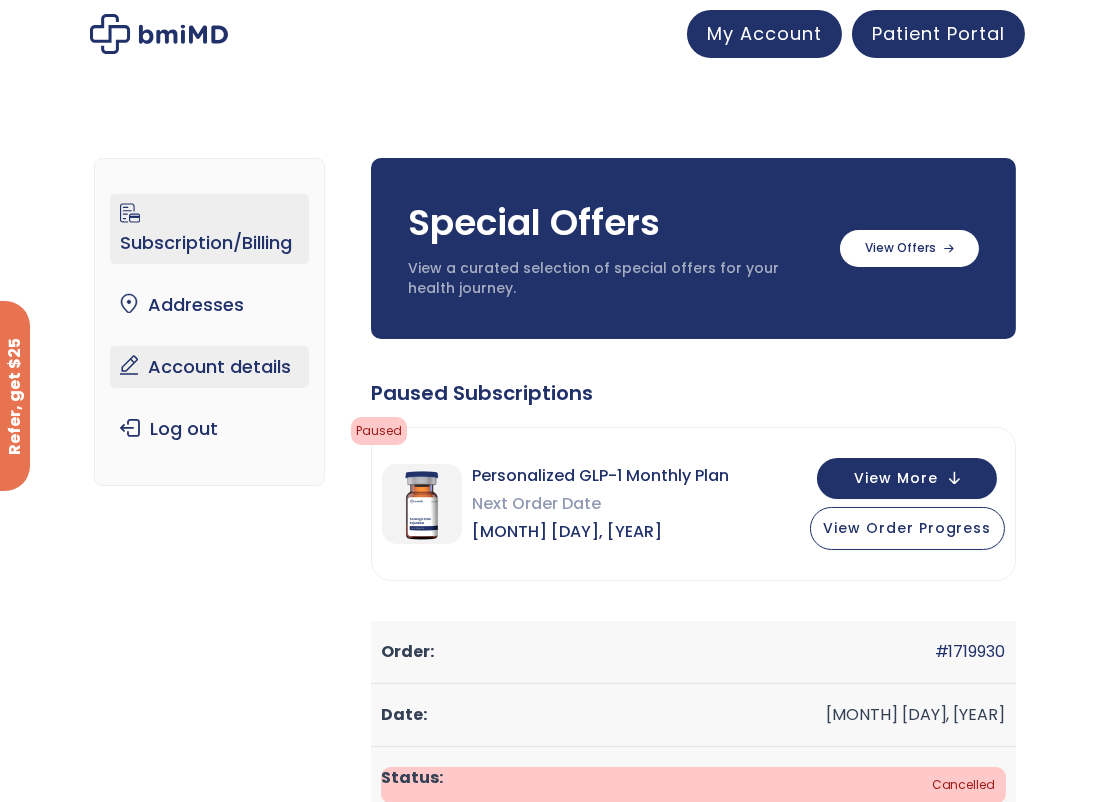 click on "Account details" at bounding box center (209, 367) 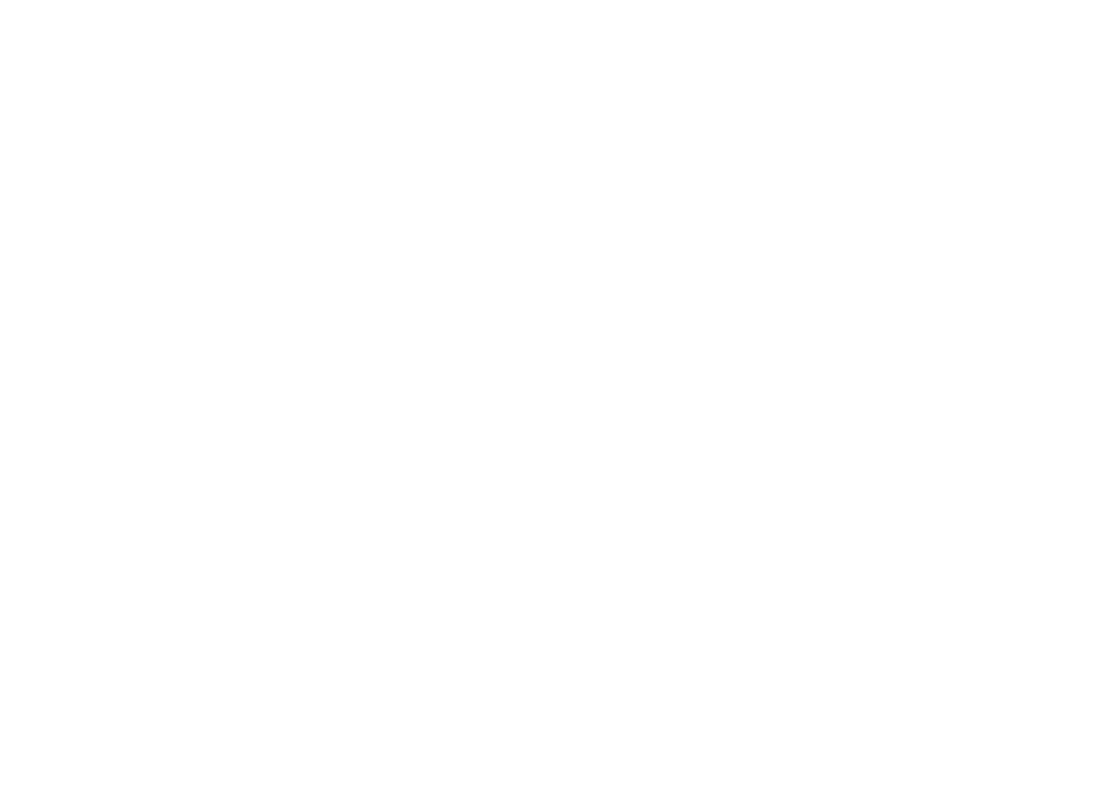 scroll, scrollTop: 0, scrollLeft: 0, axis: both 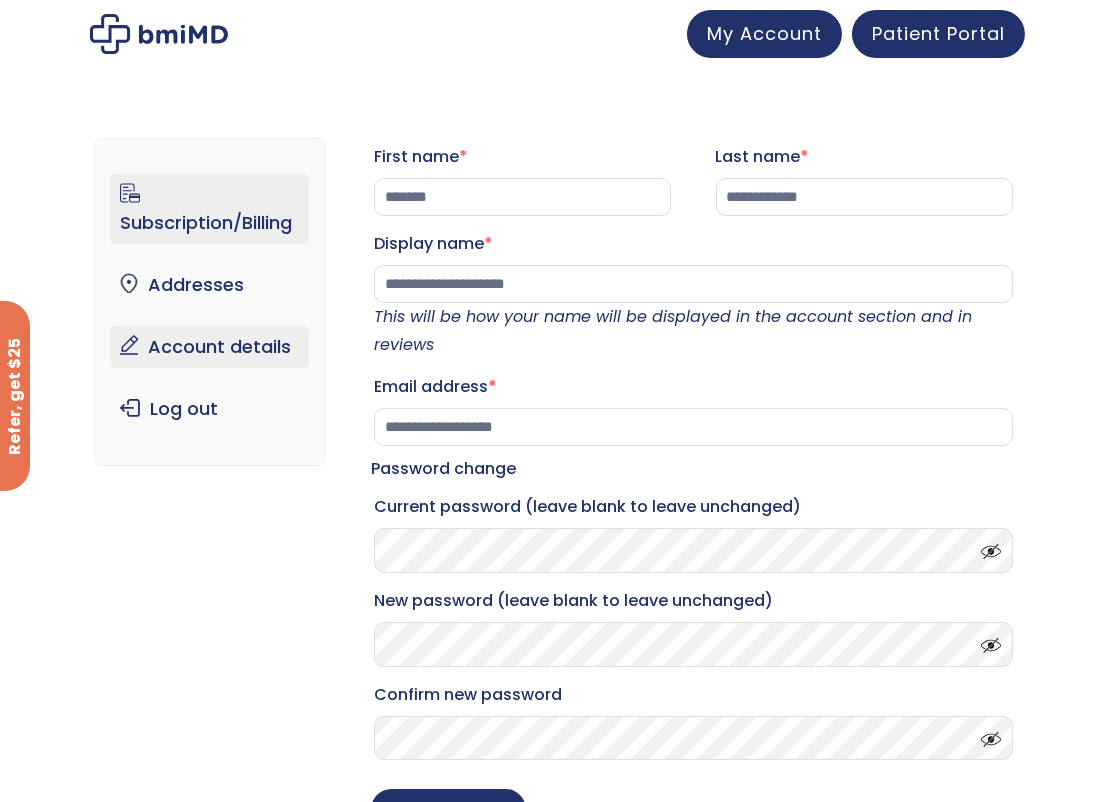 click on "Subscription/Billing" at bounding box center (209, 209) 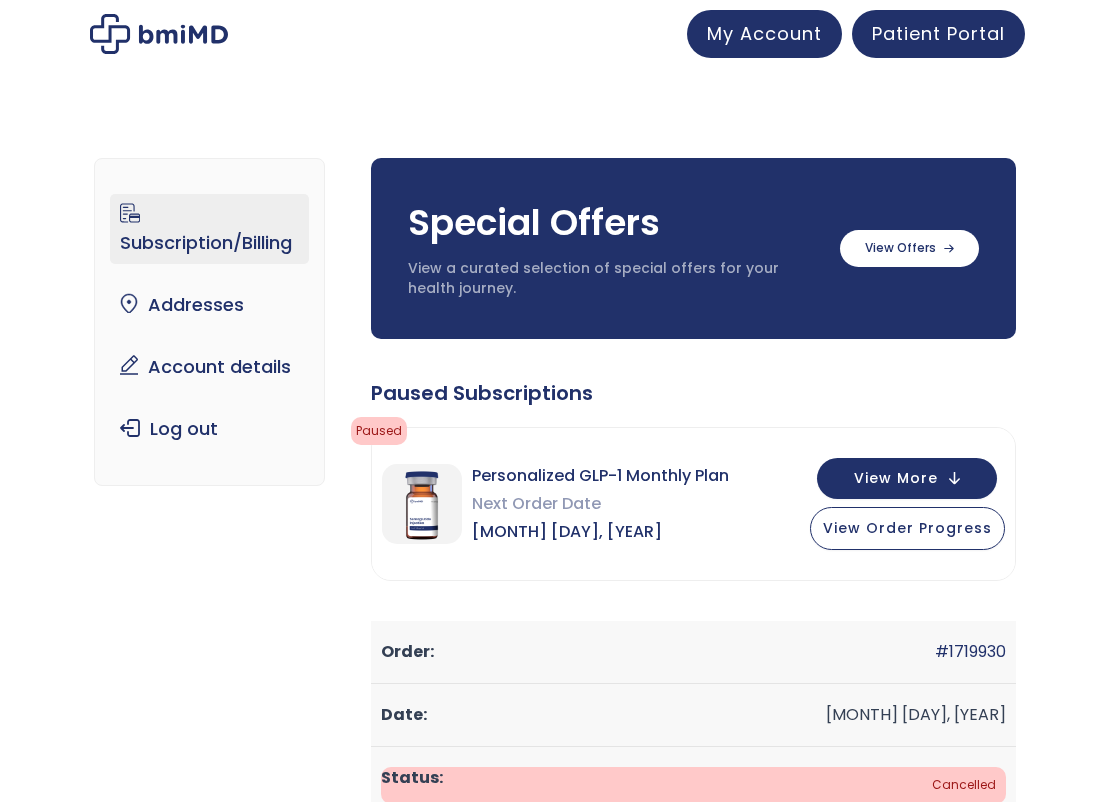 scroll, scrollTop: 0, scrollLeft: 0, axis: both 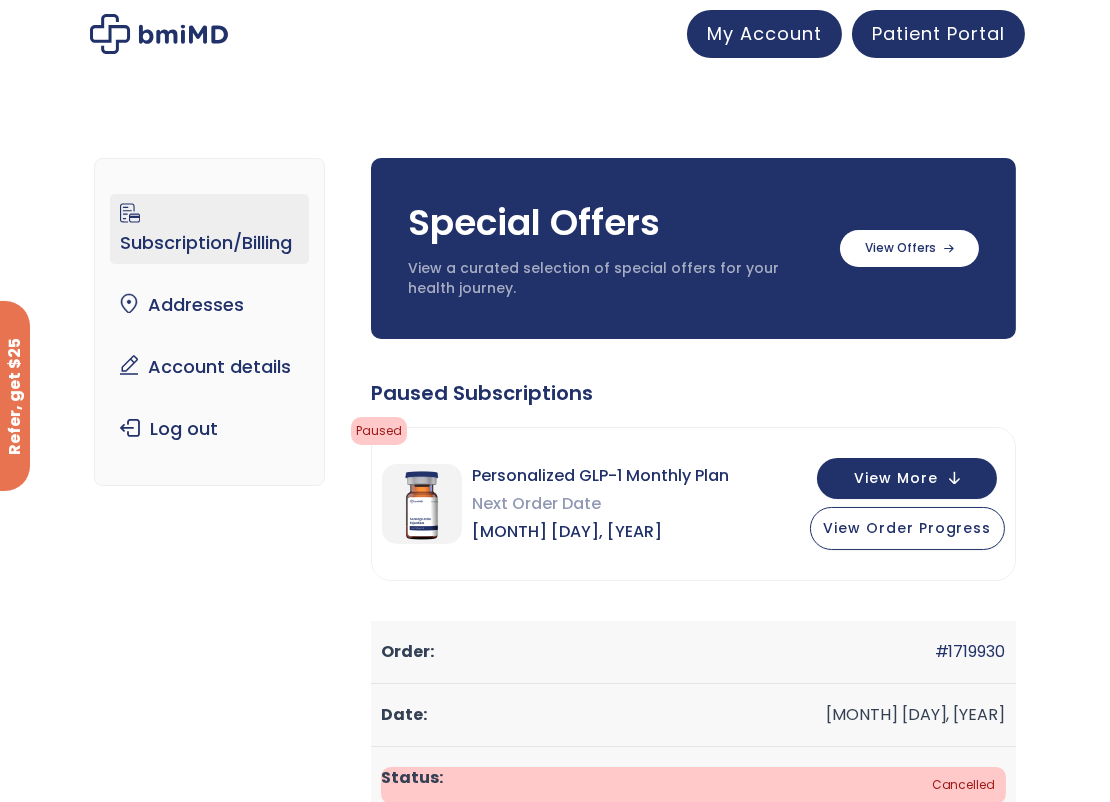 click on "Subscription/Billing" at bounding box center [209, 229] 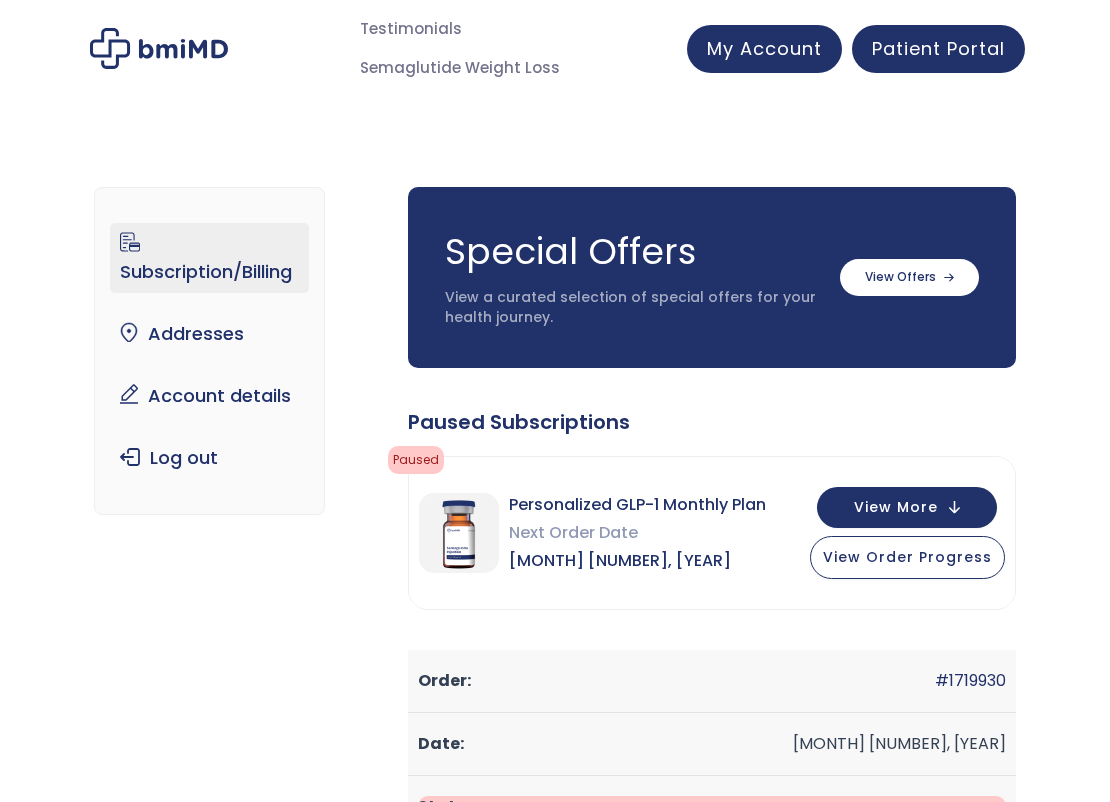 scroll, scrollTop: 0, scrollLeft: 0, axis: both 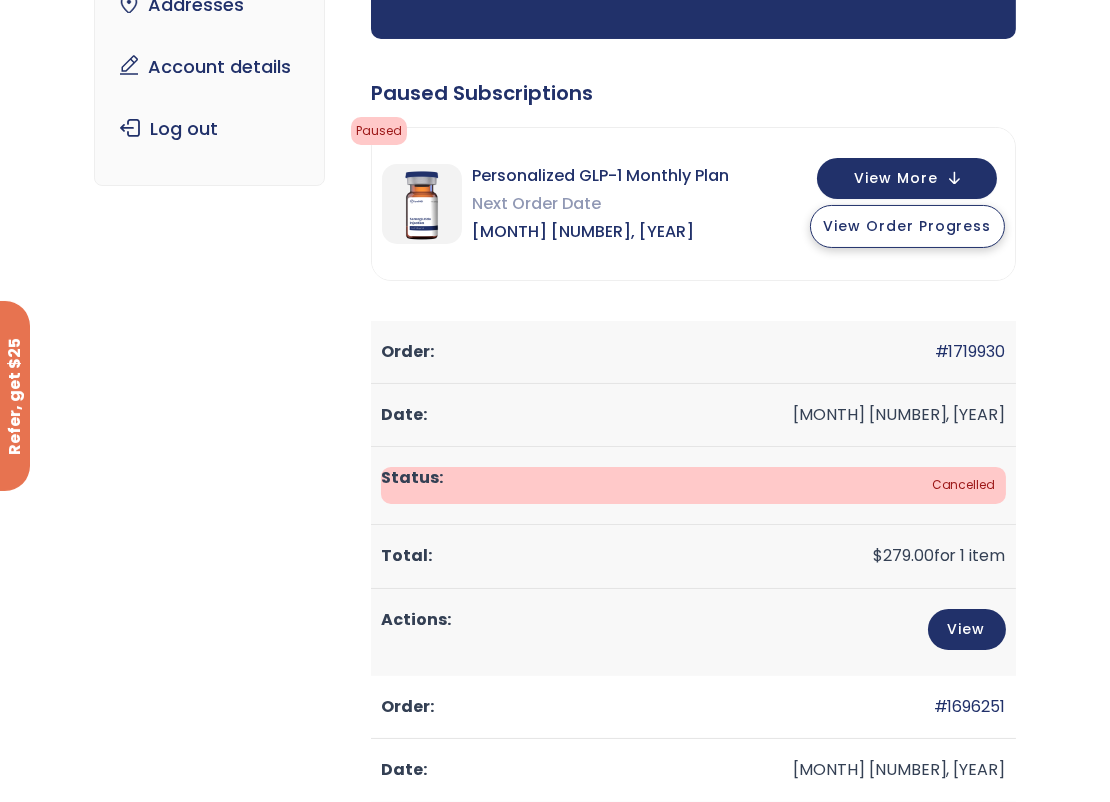click on "View Order Progress" at bounding box center [907, 226] 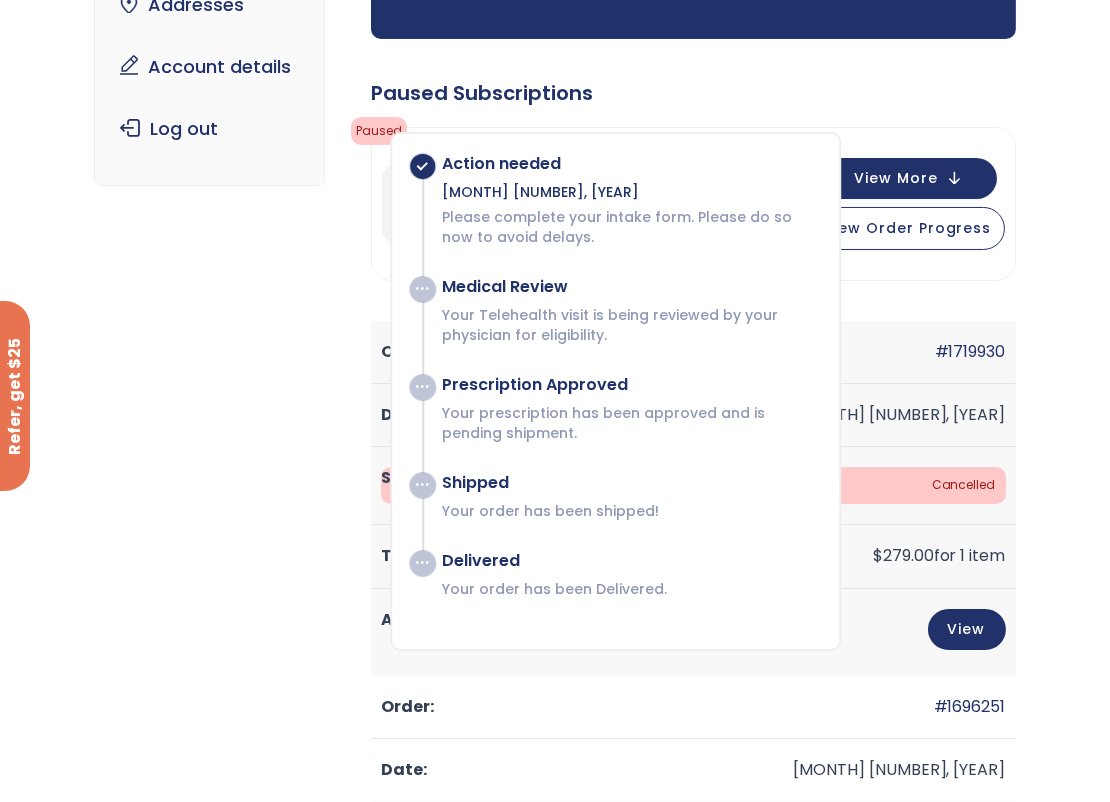 click on "Subscription/Billing
bmiRewards
Addresses
Account details
Submit a Review
Log out
Subscription/Billing
Special Offers
View a curated selection of special offers for your health journey.
Semaglutide 3 month $233/month + FREE SHIPPING" at bounding box center (554, 3293) 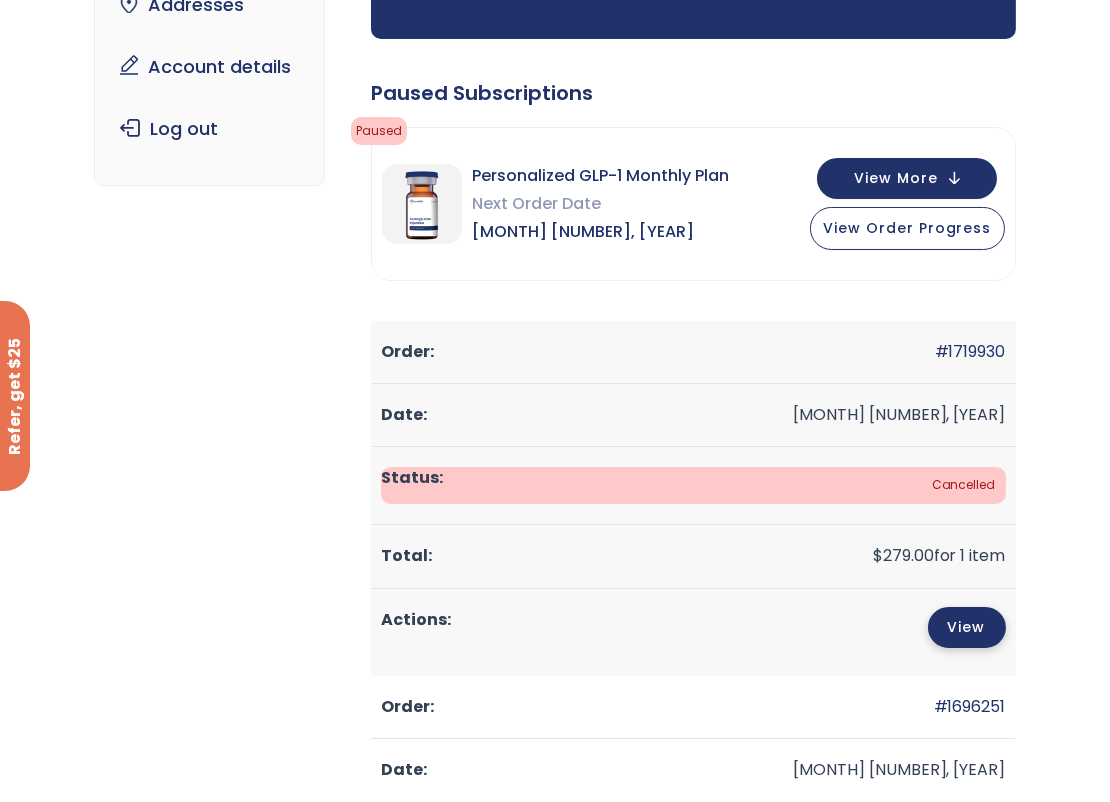click on "View" at bounding box center [967, 627] 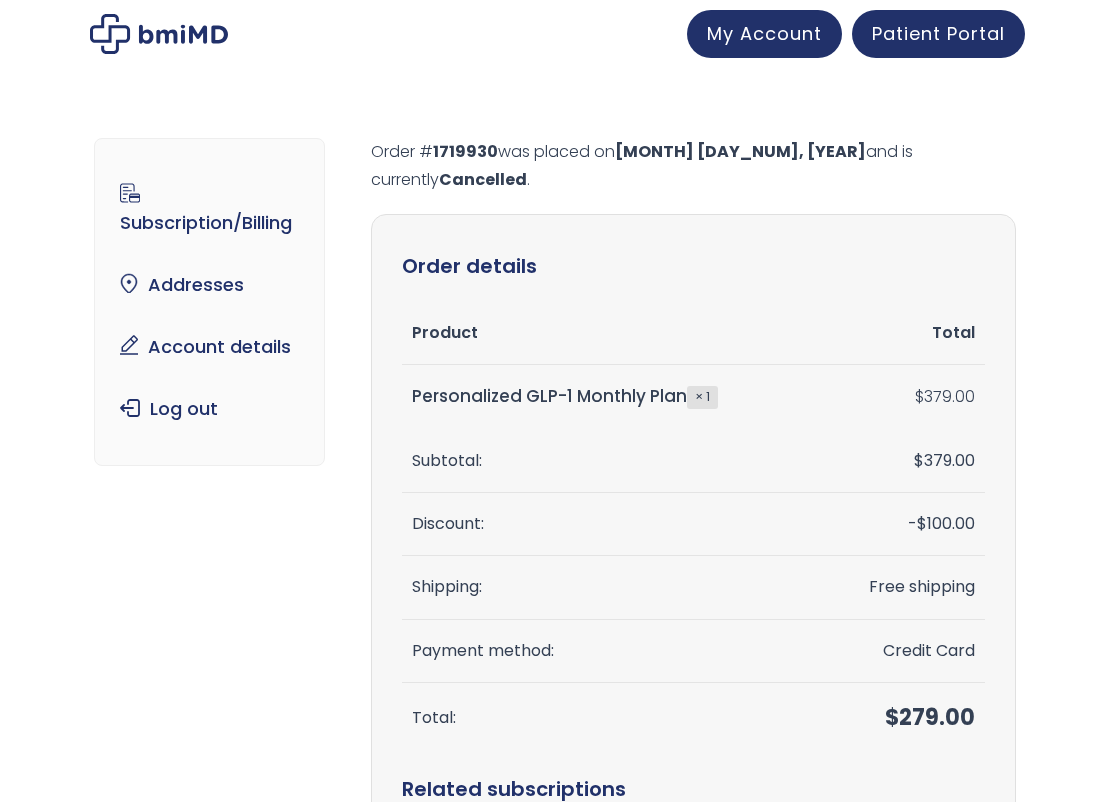 scroll, scrollTop: 0, scrollLeft: 0, axis: both 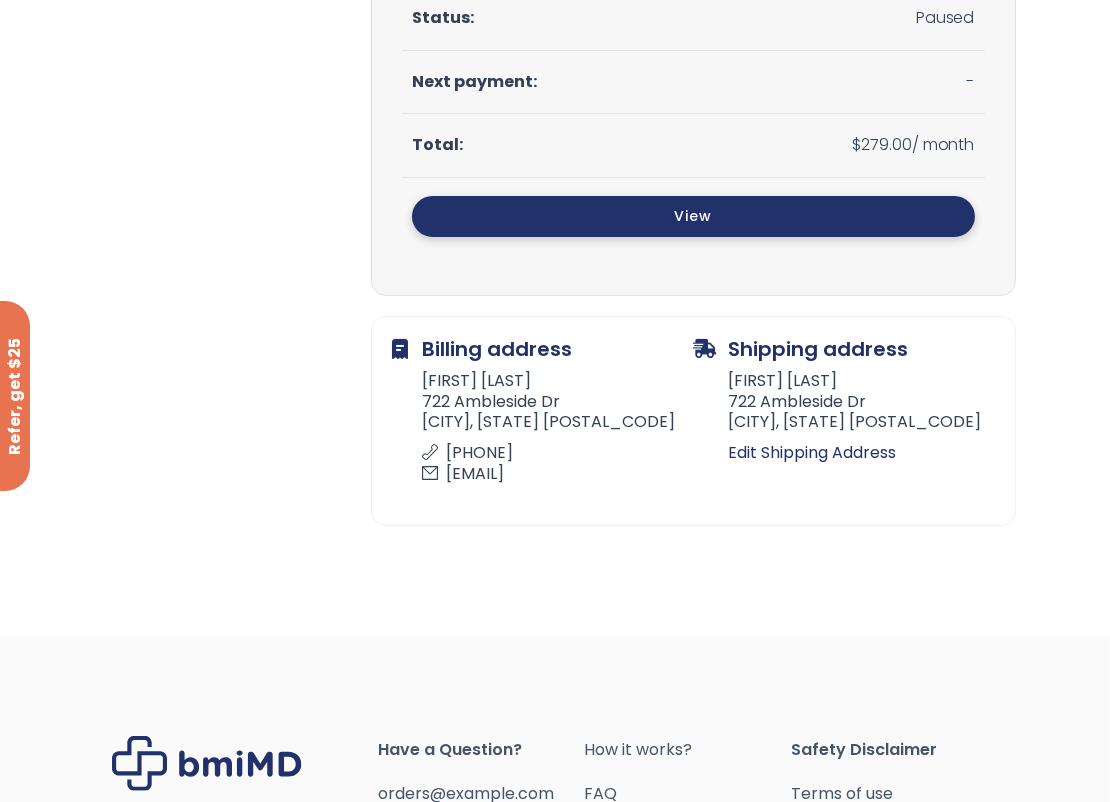 click on "View" at bounding box center (693, 216) 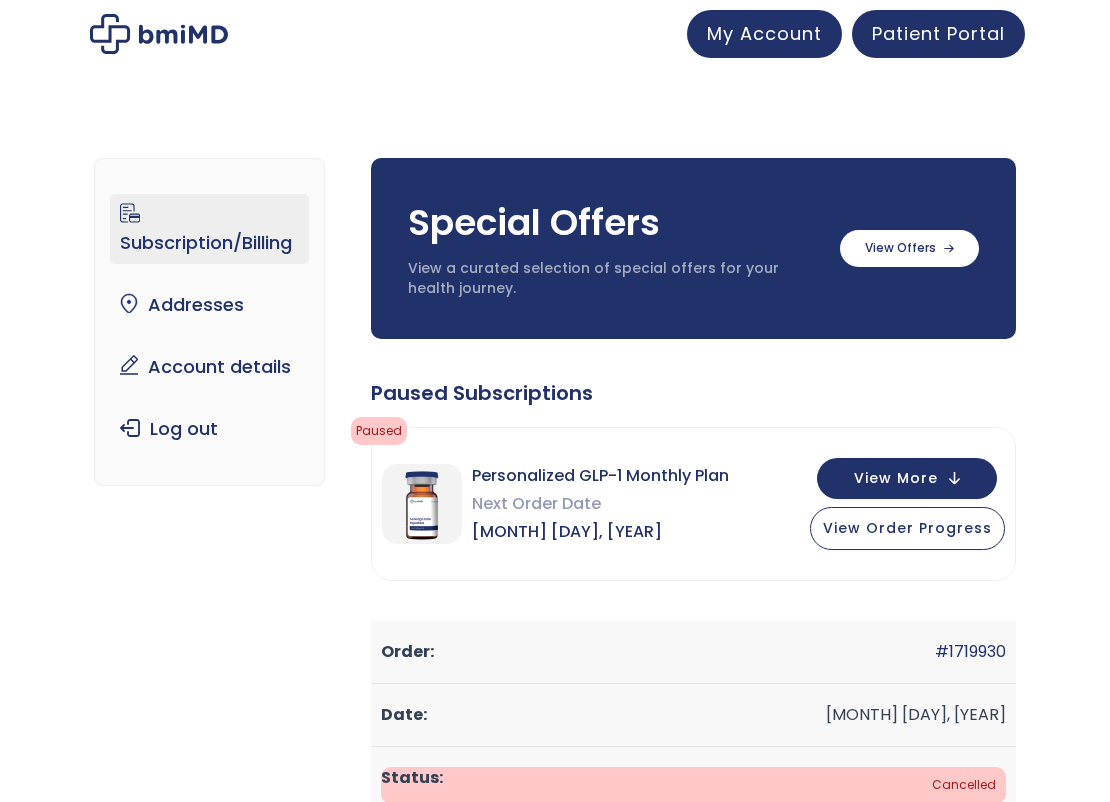 scroll, scrollTop: 0, scrollLeft: 0, axis: both 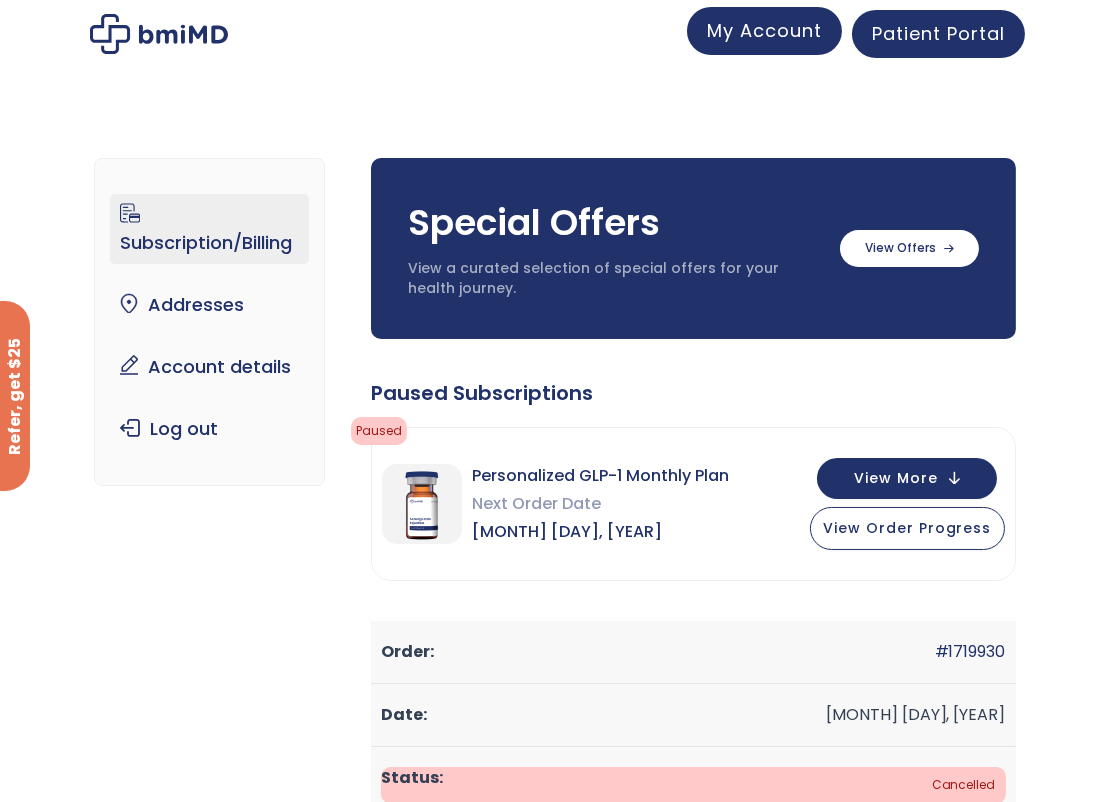 click on "My Account" at bounding box center [764, 31] 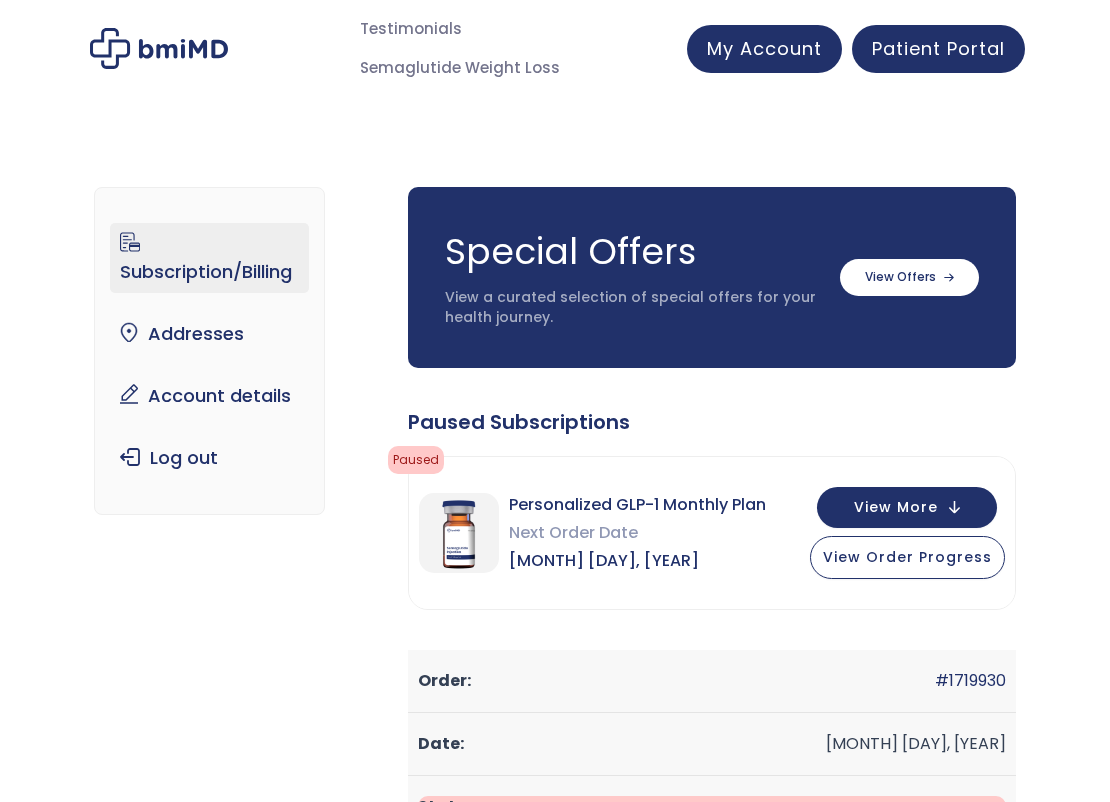 scroll, scrollTop: 0, scrollLeft: 0, axis: both 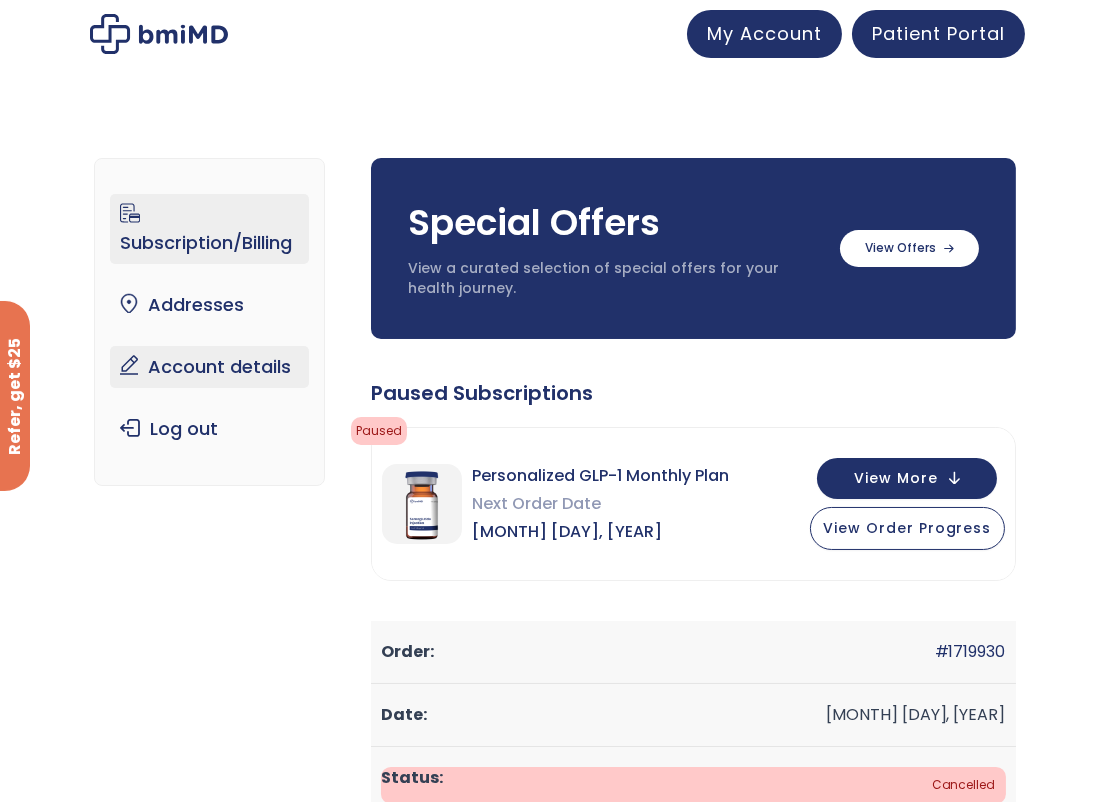 click on "Account details" at bounding box center [209, 367] 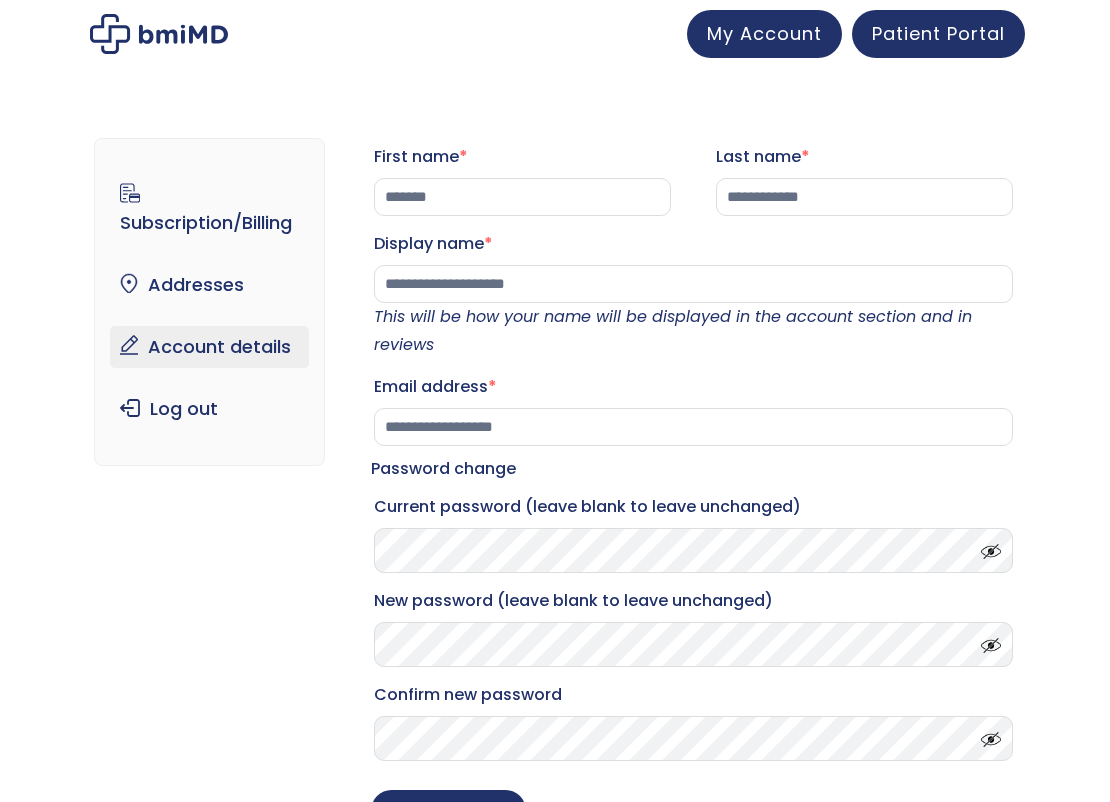 scroll, scrollTop: 0, scrollLeft: 0, axis: both 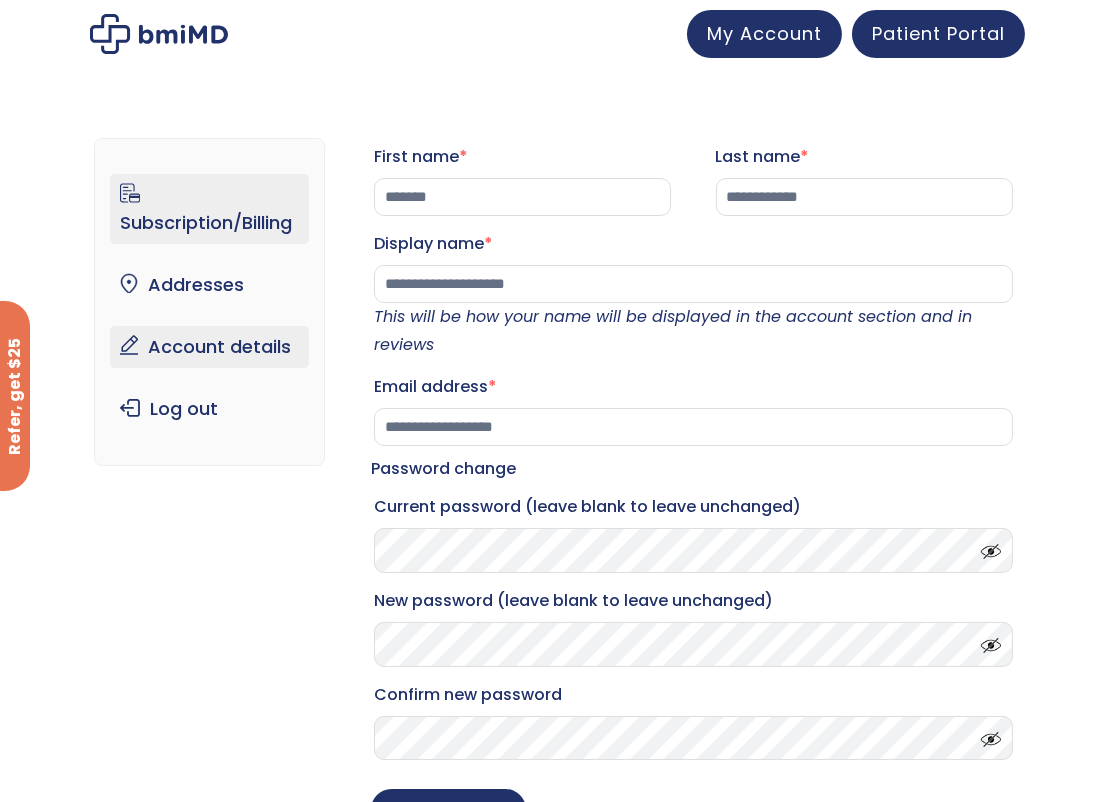 click on "Subscription/Billing" at bounding box center (209, 209) 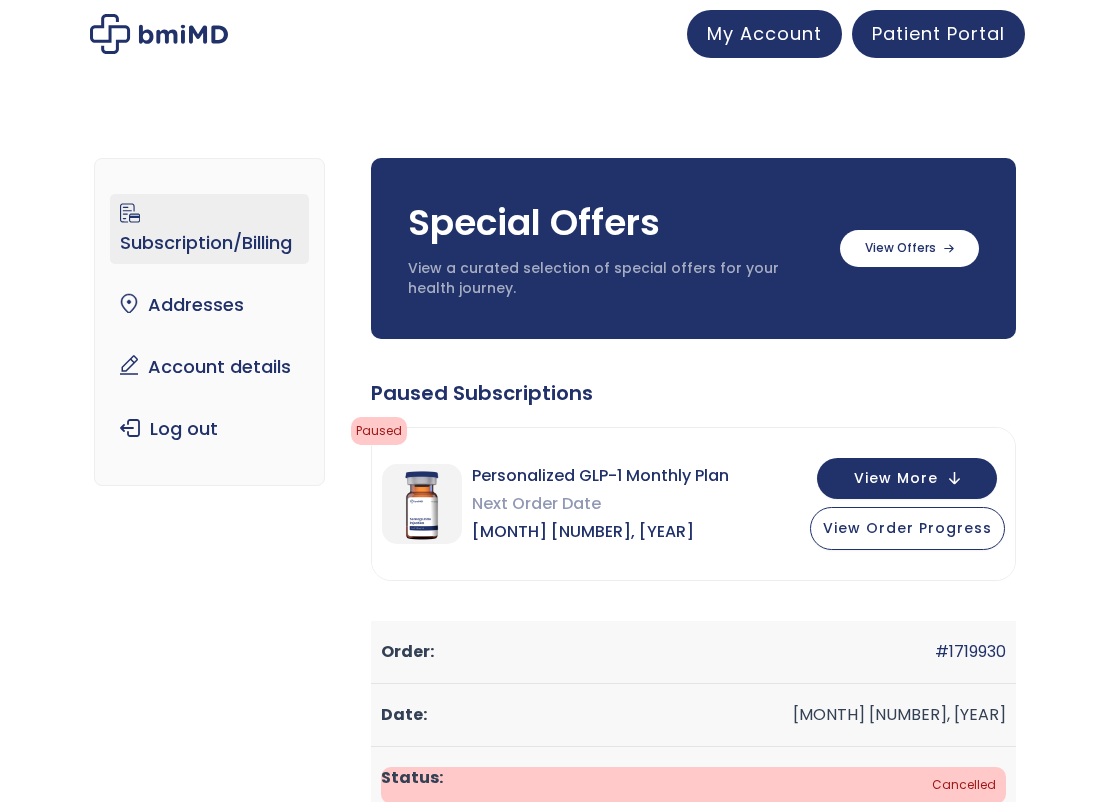 scroll, scrollTop: 0, scrollLeft: 0, axis: both 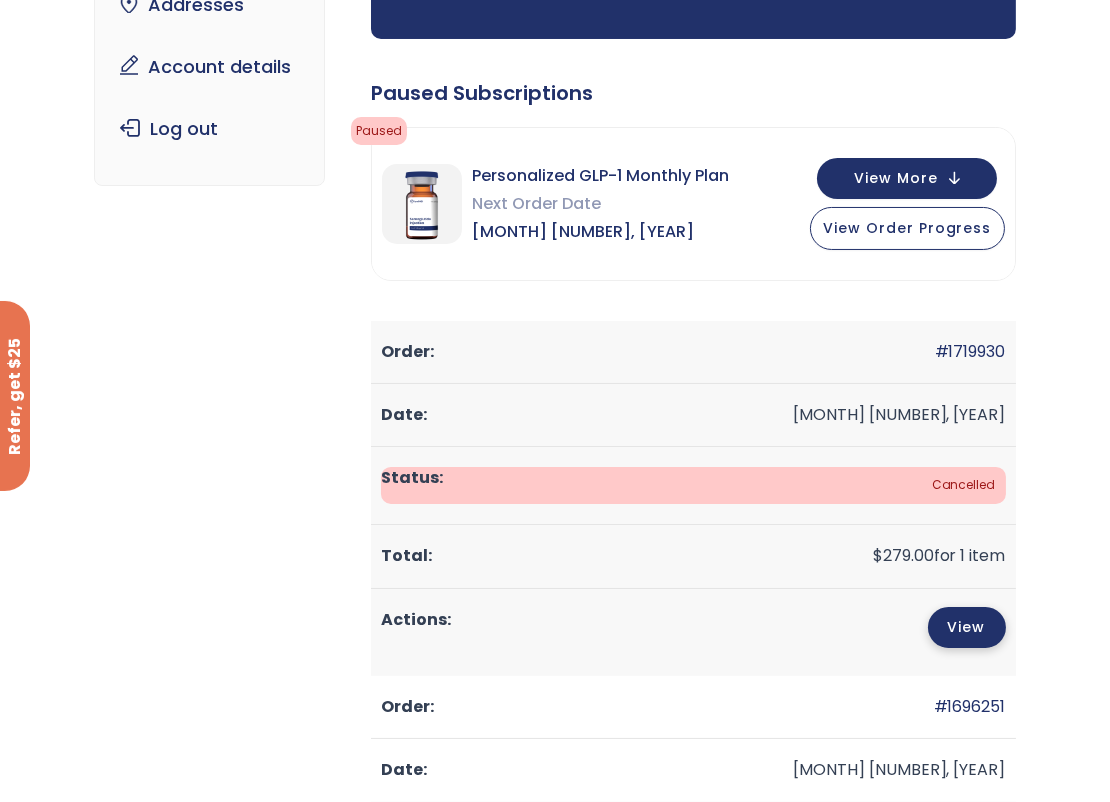 click on "View" at bounding box center [967, 627] 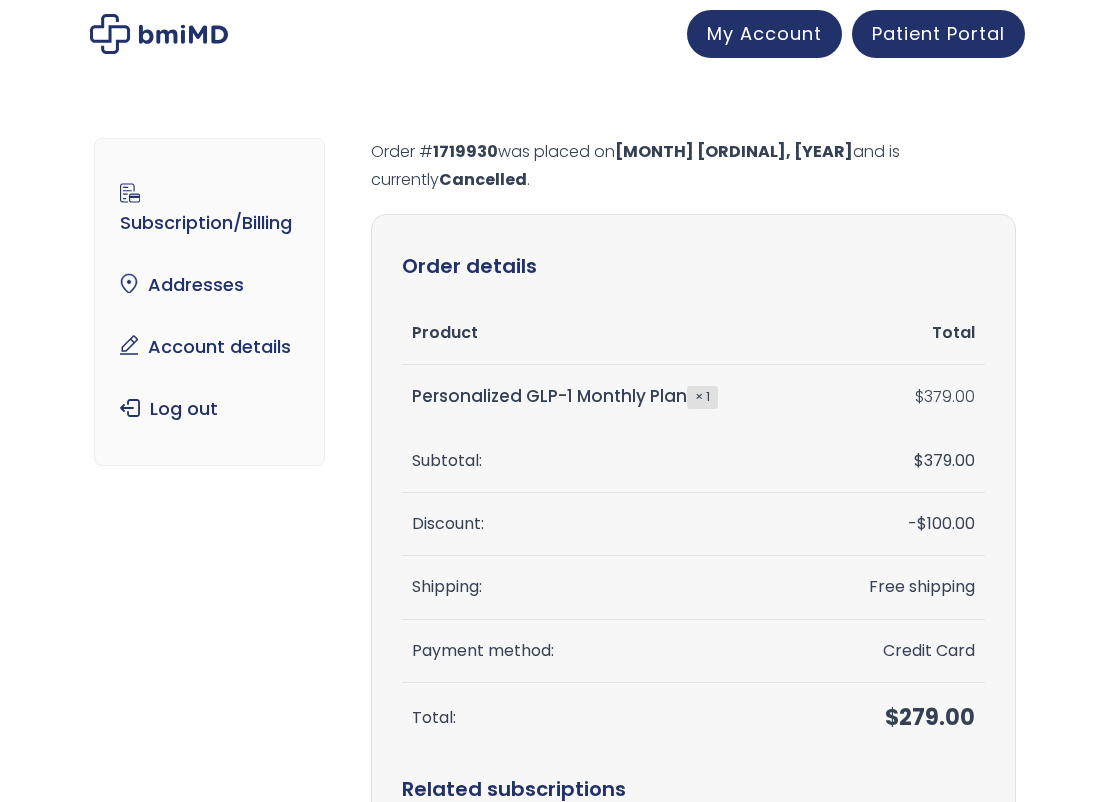 scroll, scrollTop: 0, scrollLeft: 0, axis: both 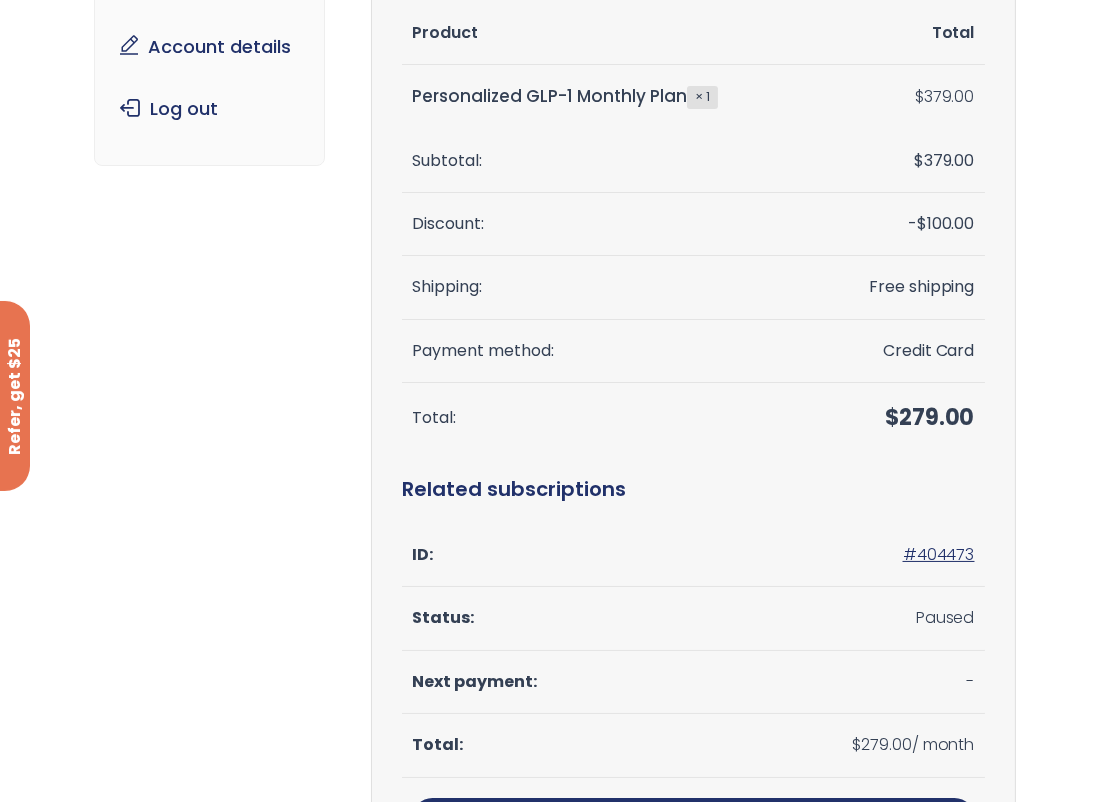 click on "Credit Card" at bounding box center (903, 351) 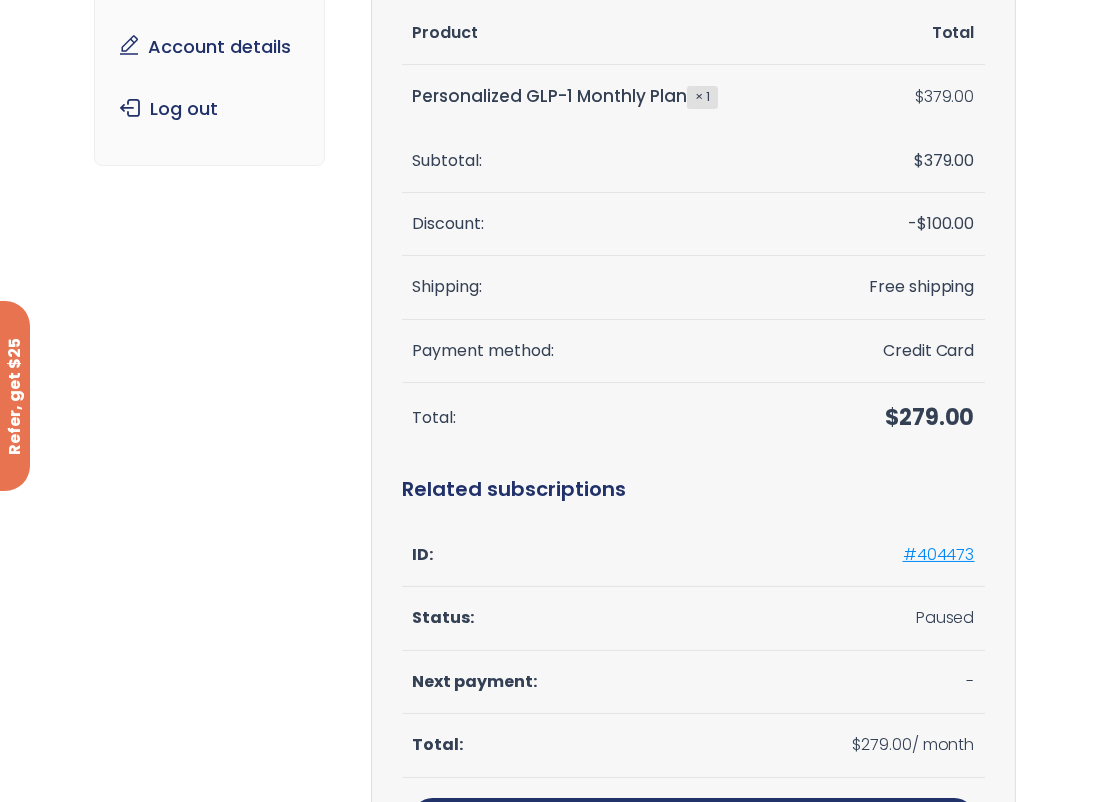 click on "#404473" at bounding box center (939, 554) 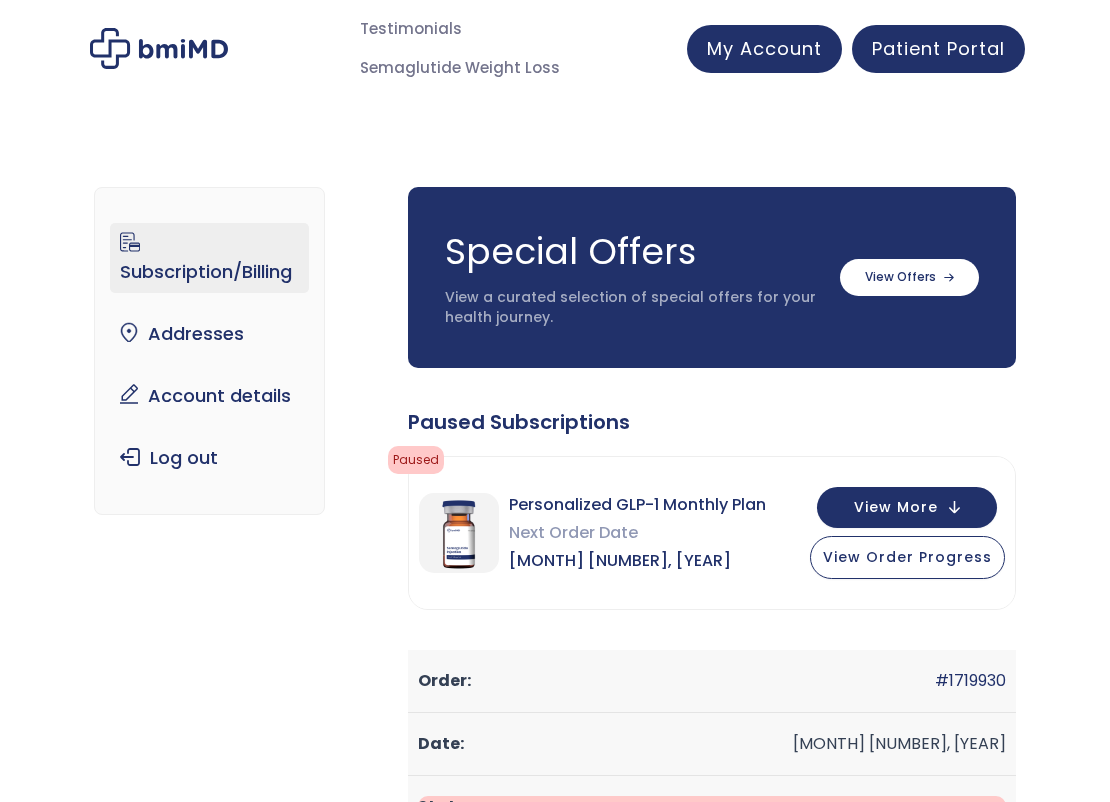 scroll, scrollTop: 0, scrollLeft: 0, axis: both 